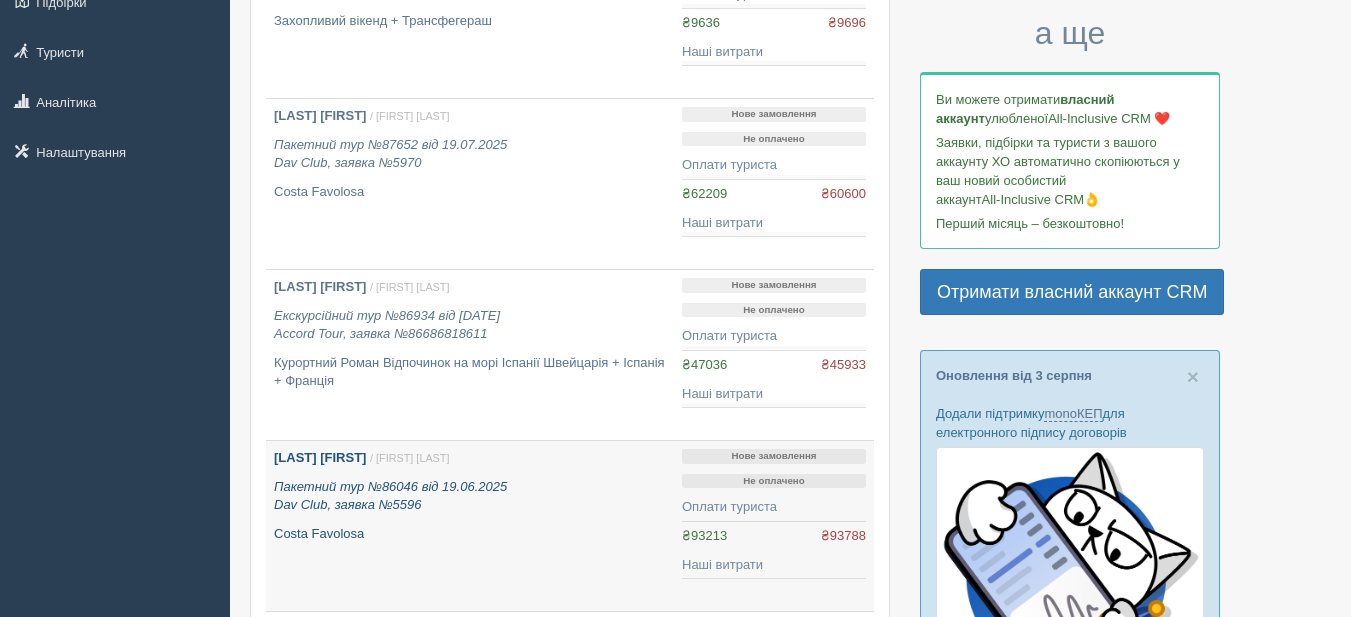 scroll, scrollTop: 200, scrollLeft: 0, axis: vertical 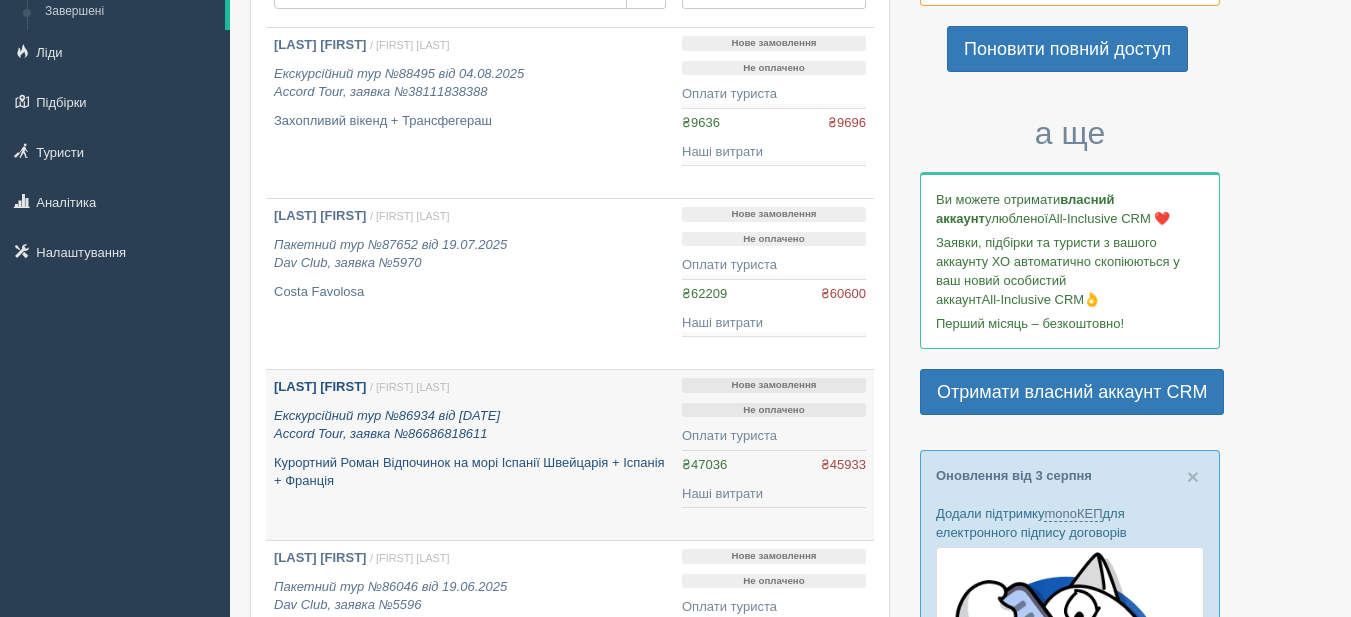 click on "[FIRST] [LAST]" at bounding box center [320, 386] 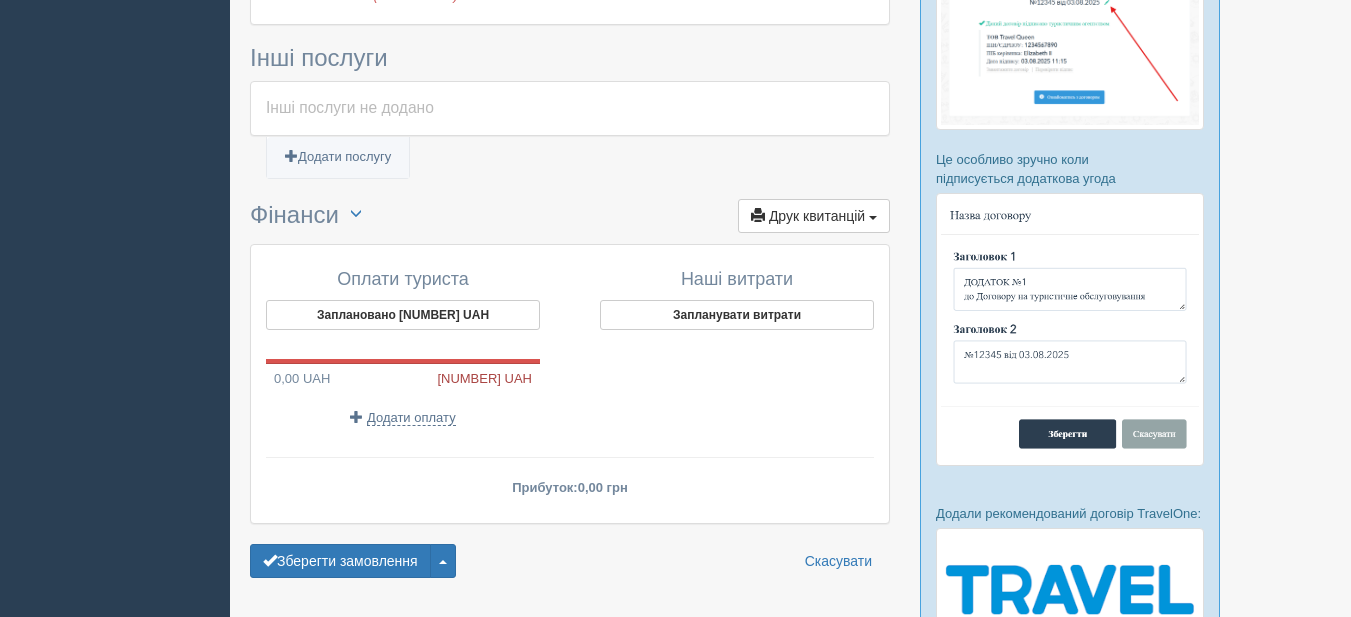 scroll, scrollTop: 1300, scrollLeft: 0, axis: vertical 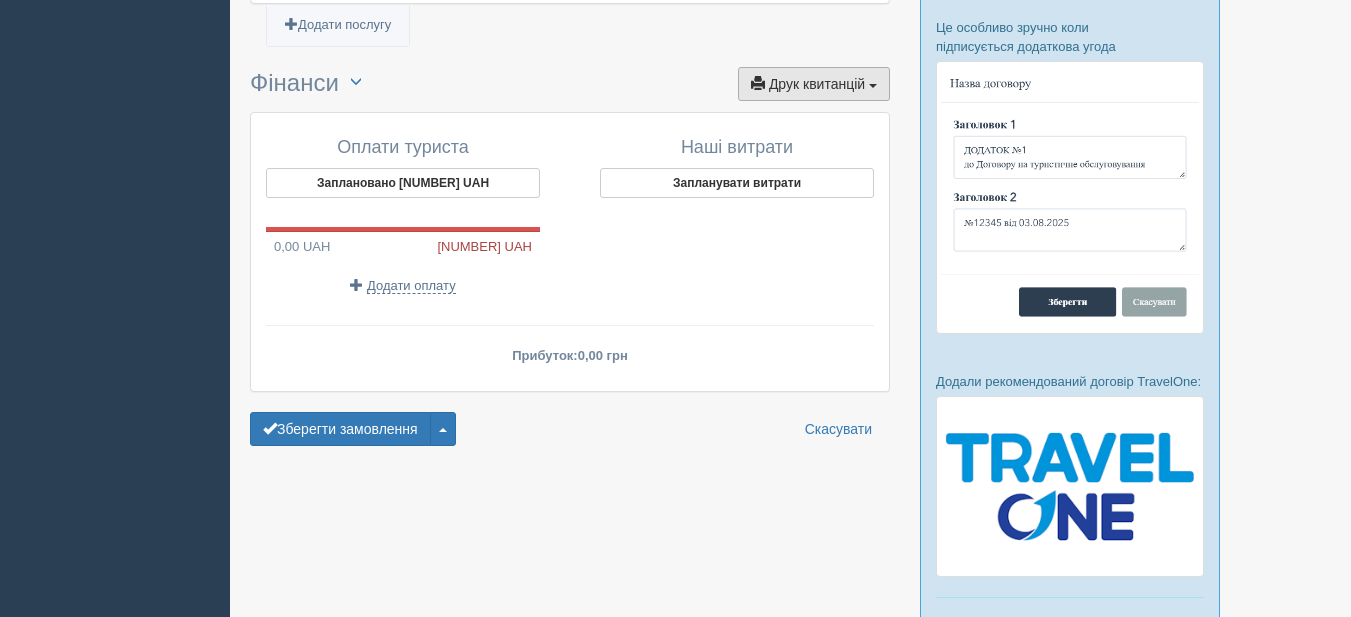 click on "Друк квитанцій" at bounding box center [817, 84] 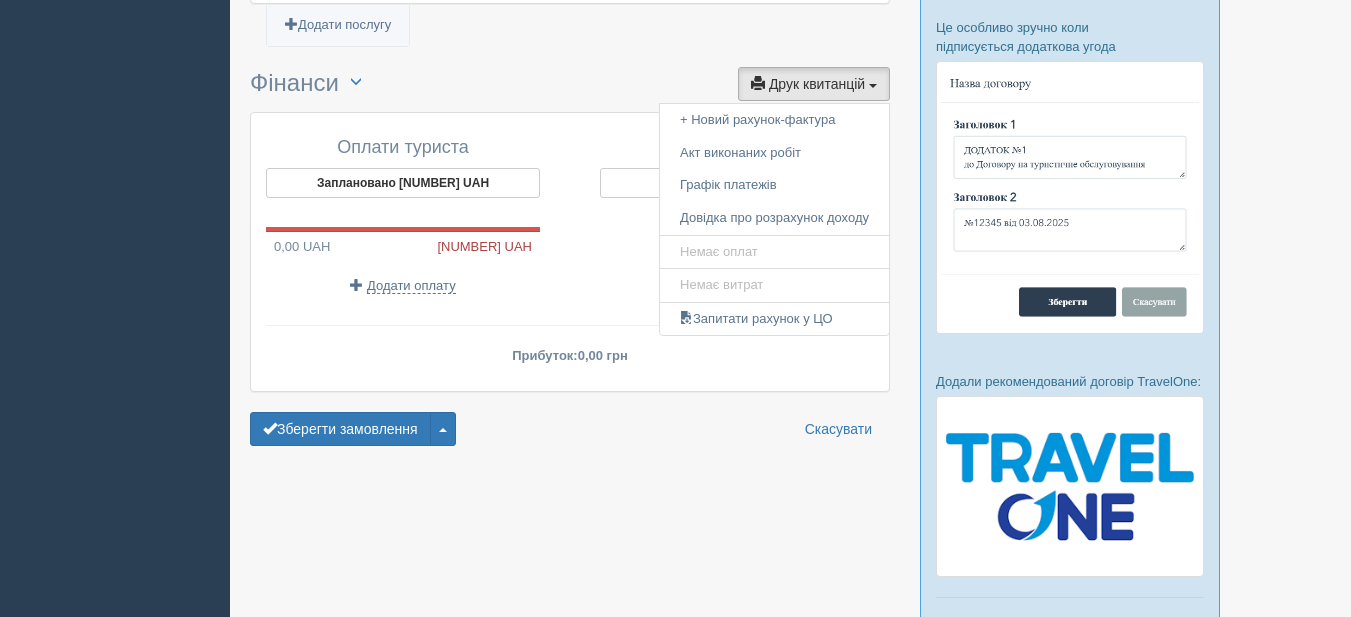 click on "Додати послугу" at bounding box center (570, 34) 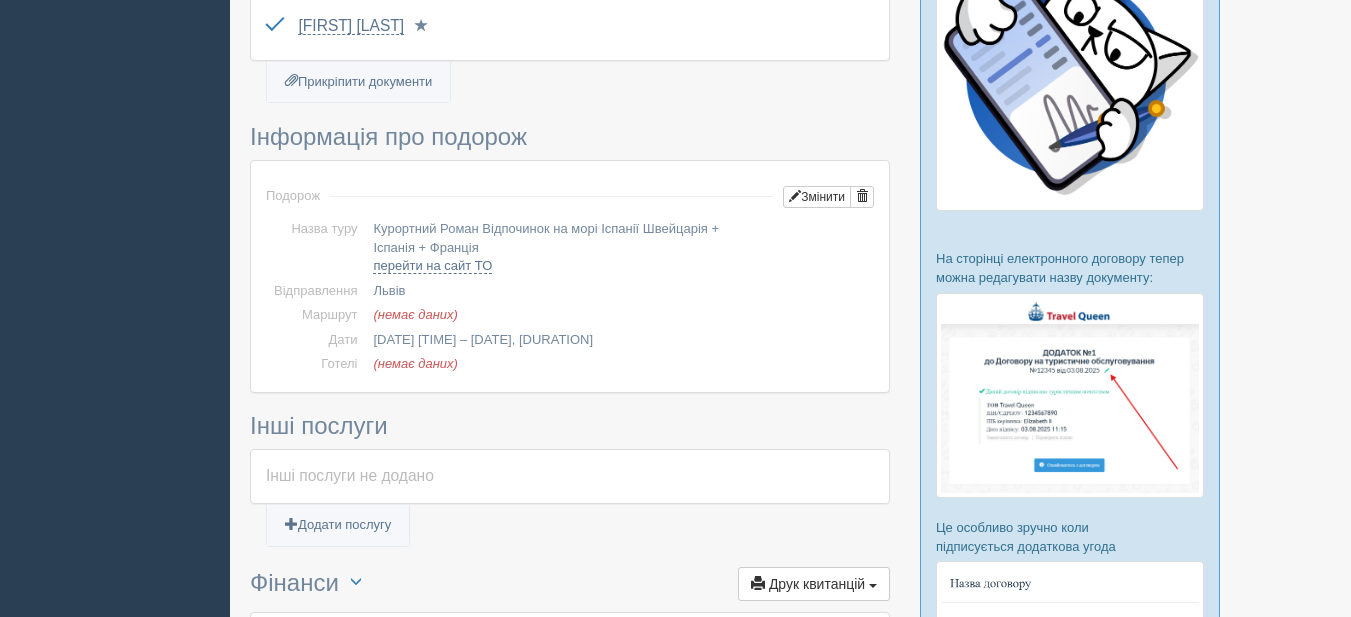 scroll, scrollTop: 0, scrollLeft: 0, axis: both 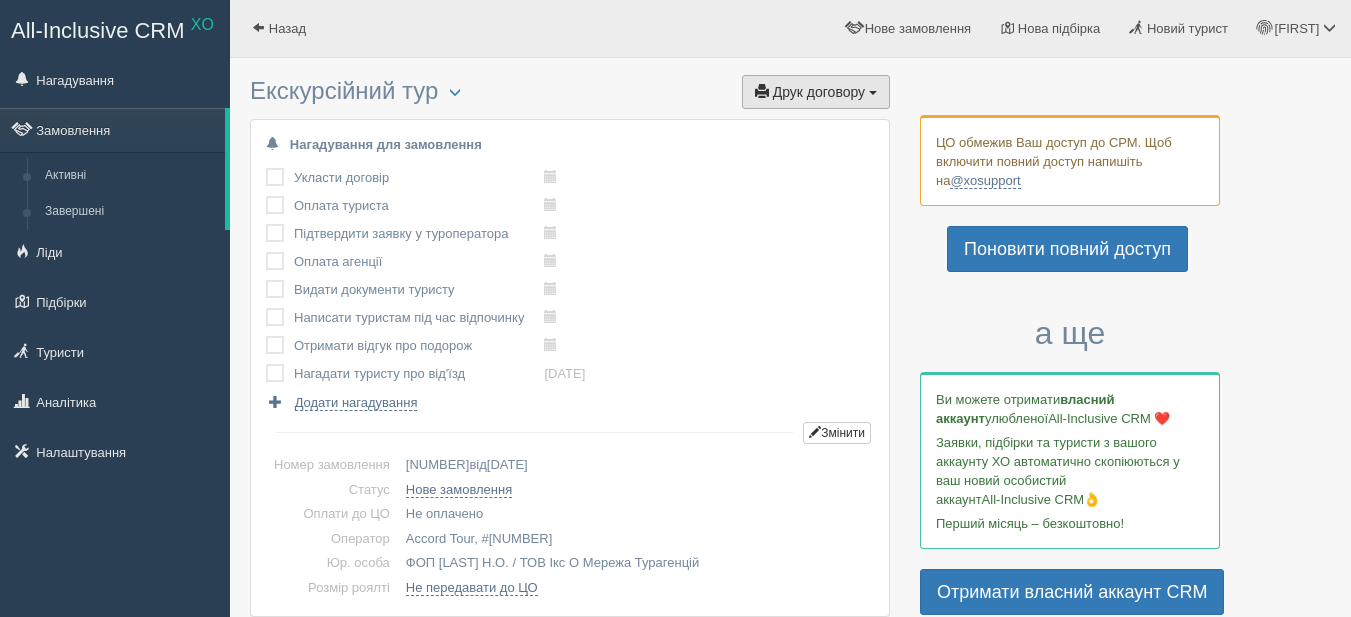 click on "Друк договору" at bounding box center [819, 92] 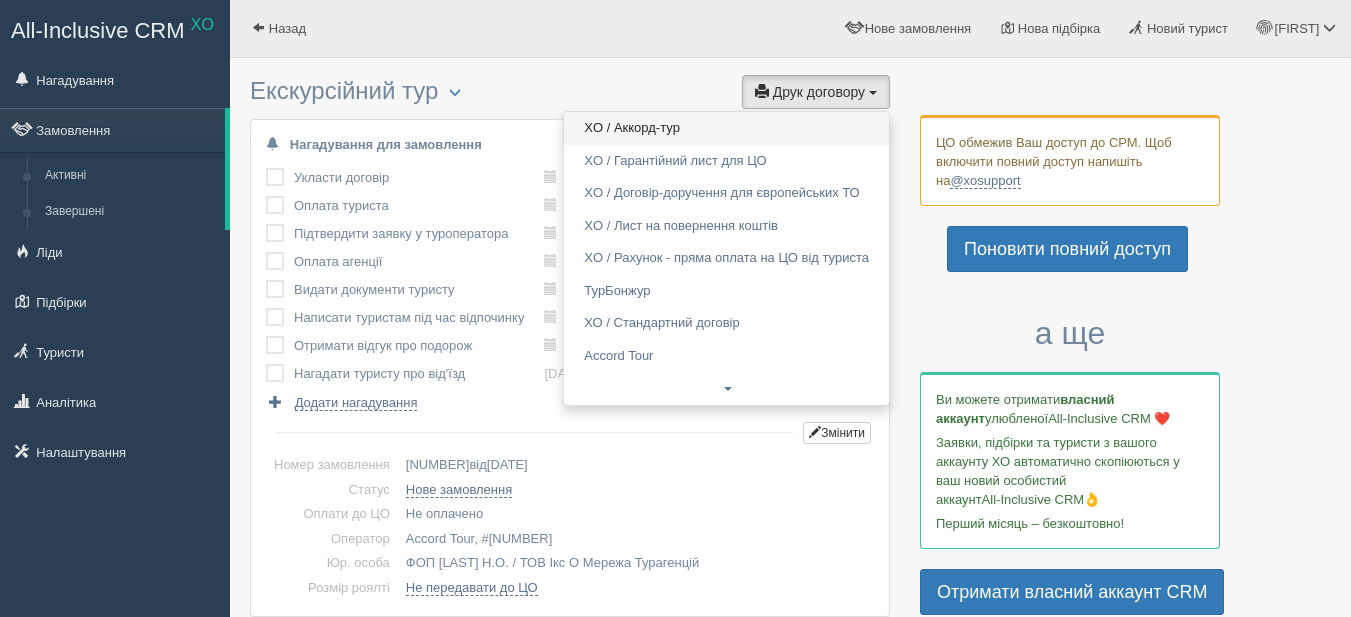 click on "XO / Аккорд-тур" at bounding box center (726, 128) 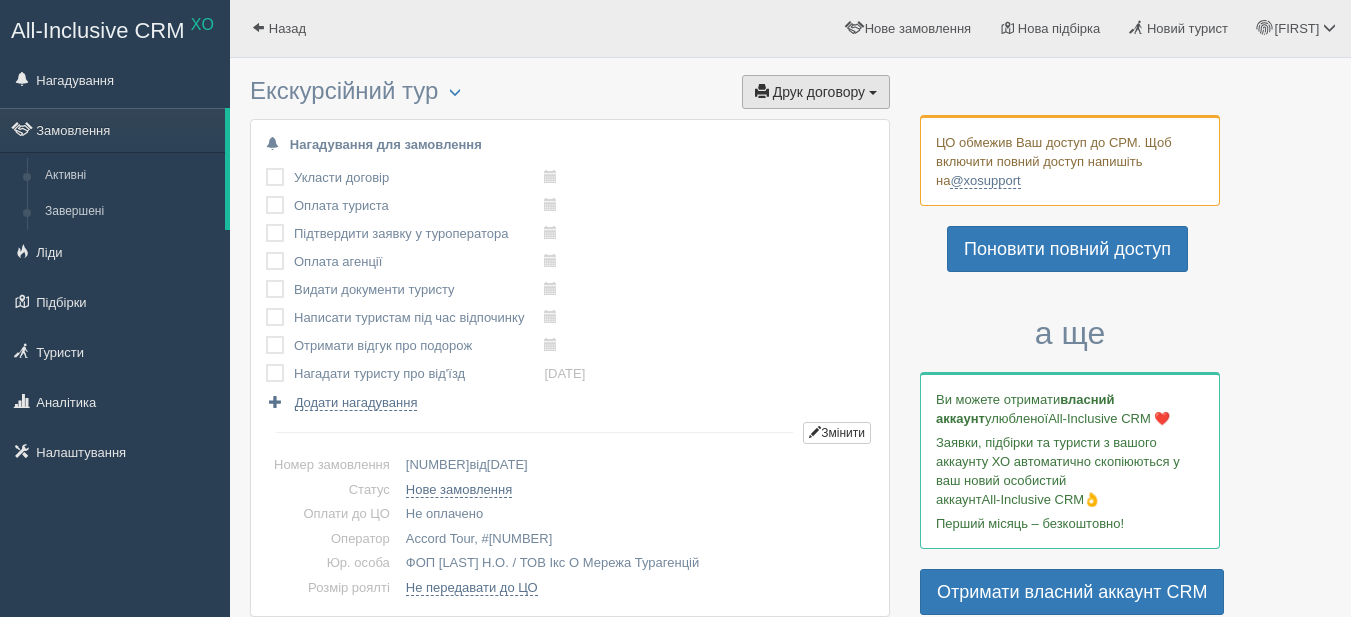 click on "Друк договору" at bounding box center [819, 92] 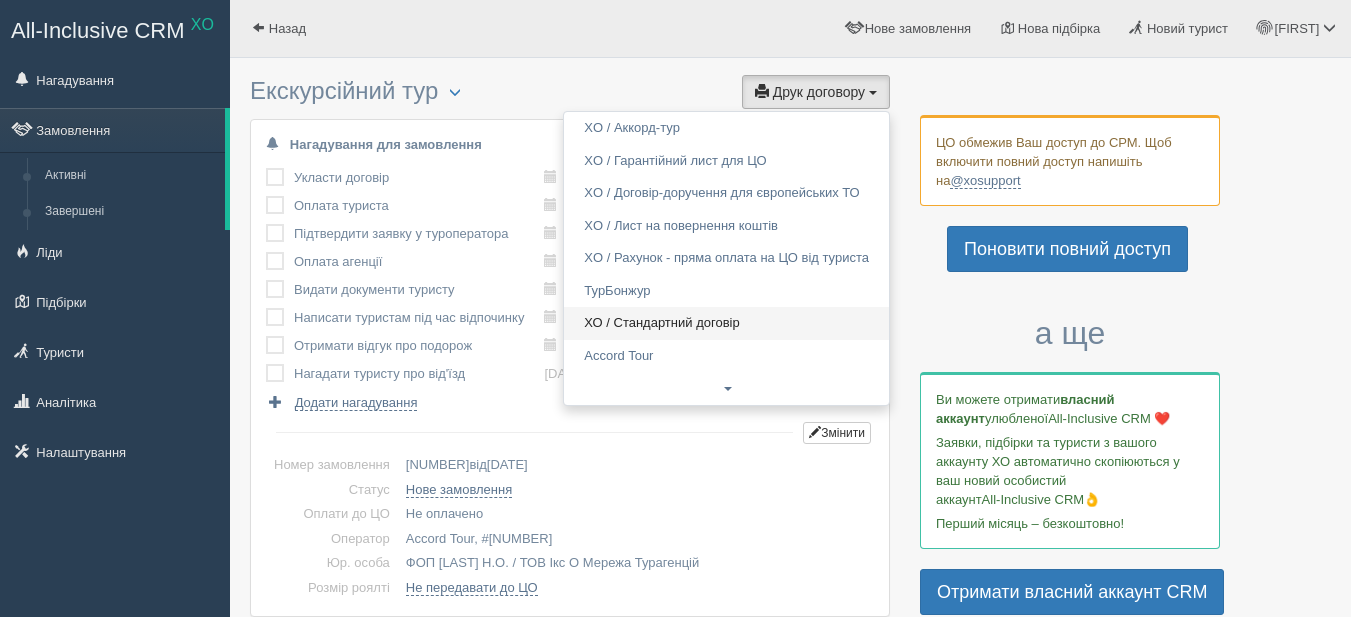 click on "ХО / Стандартний договір" at bounding box center [726, 323] 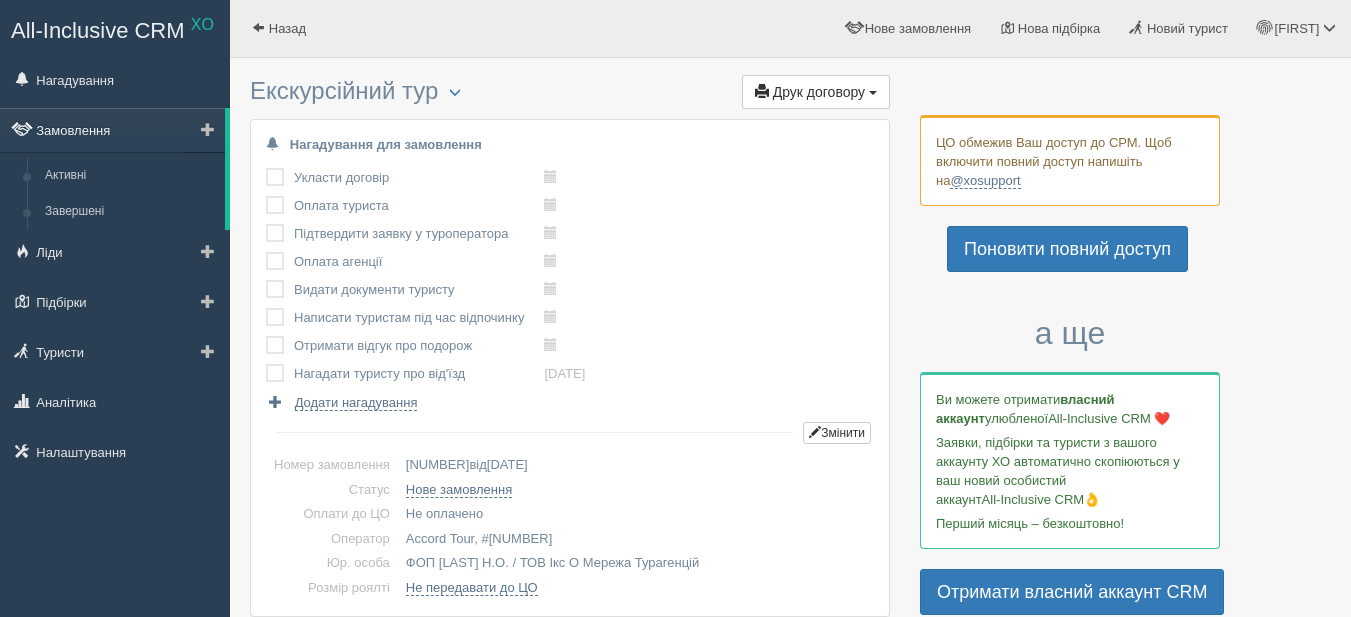 click on "Замовлення" at bounding box center (112, 130) 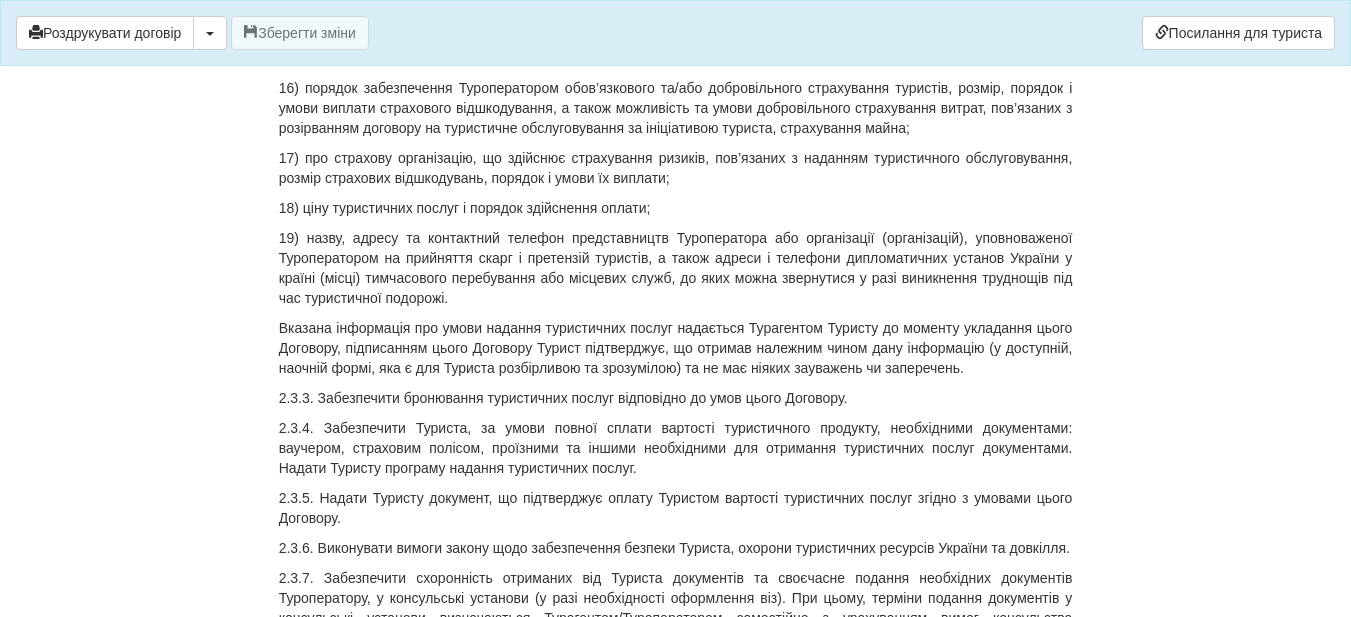 scroll, scrollTop: 2100, scrollLeft: 0, axis: vertical 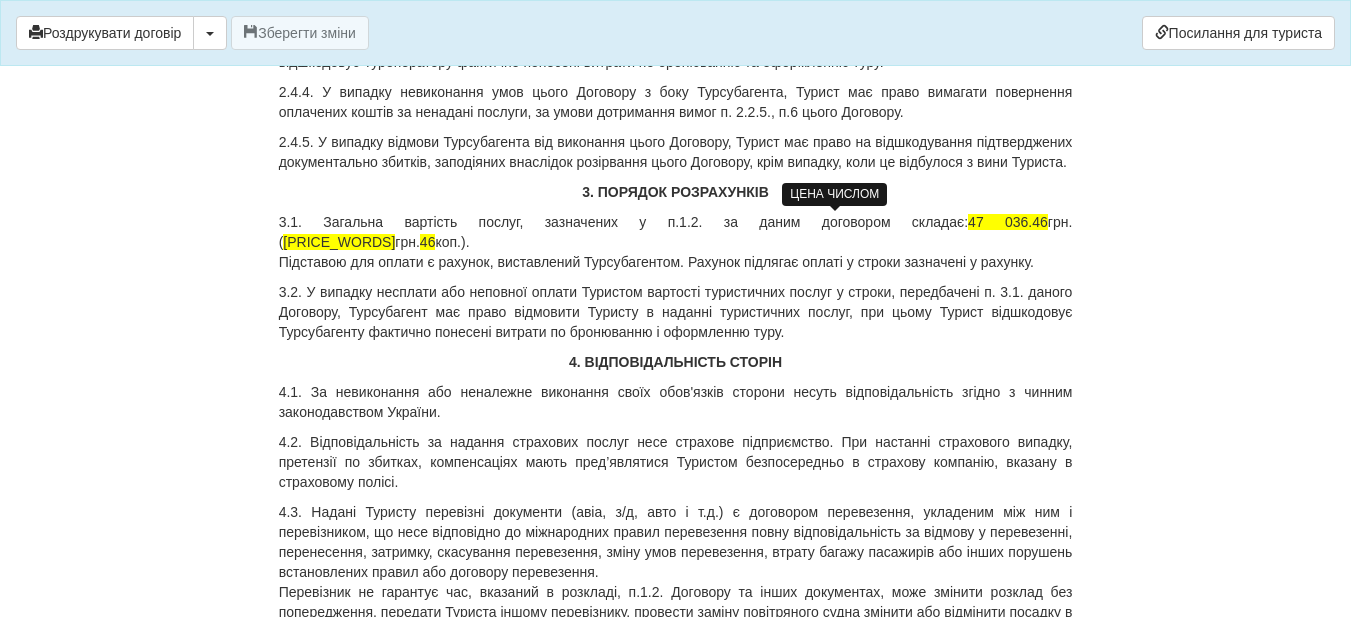 click on "47 036.46" at bounding box center (1008, 222) 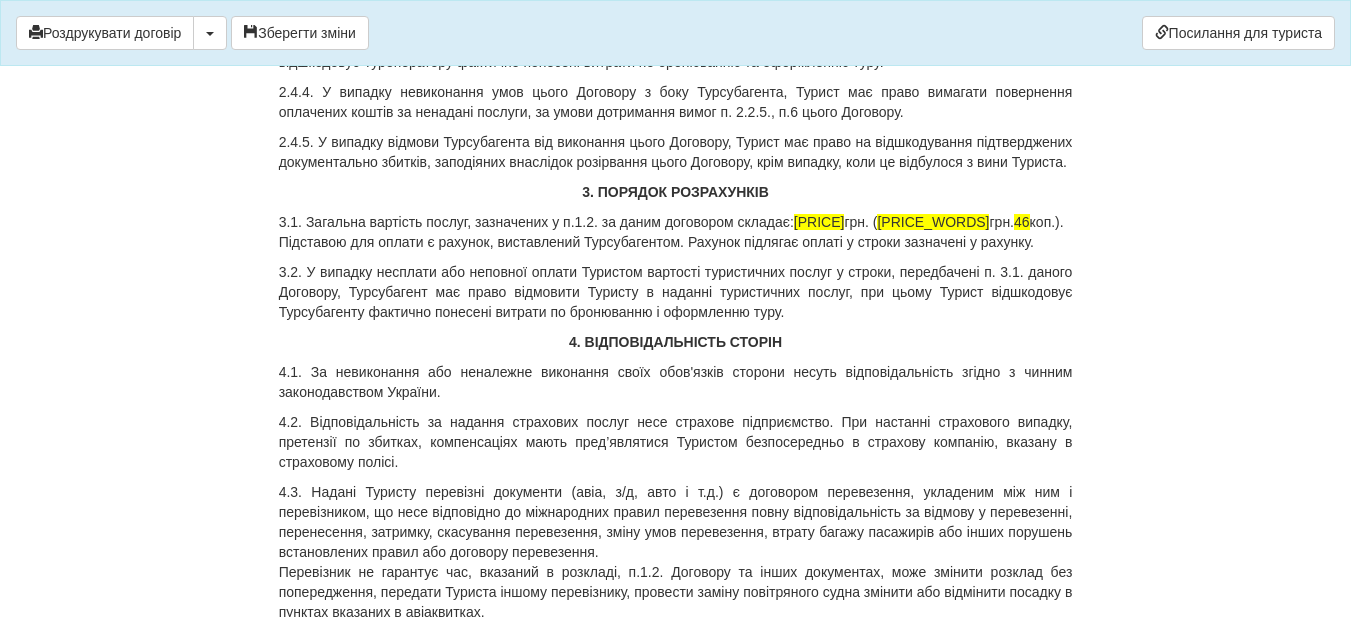 click on "3.1. Загальна вартість послуг, зазначених у п.1.2. за даним договором складає:  47 857.46  грн. ( Сорок сім тисяч тридцять шість  грн.  46  коп.).
Підставою для оплати є рахунок, виставлений Турсубагентом. Рахунок підлягає оплаті у строки зазначені у рахунку." at bounding box center [676, 232] 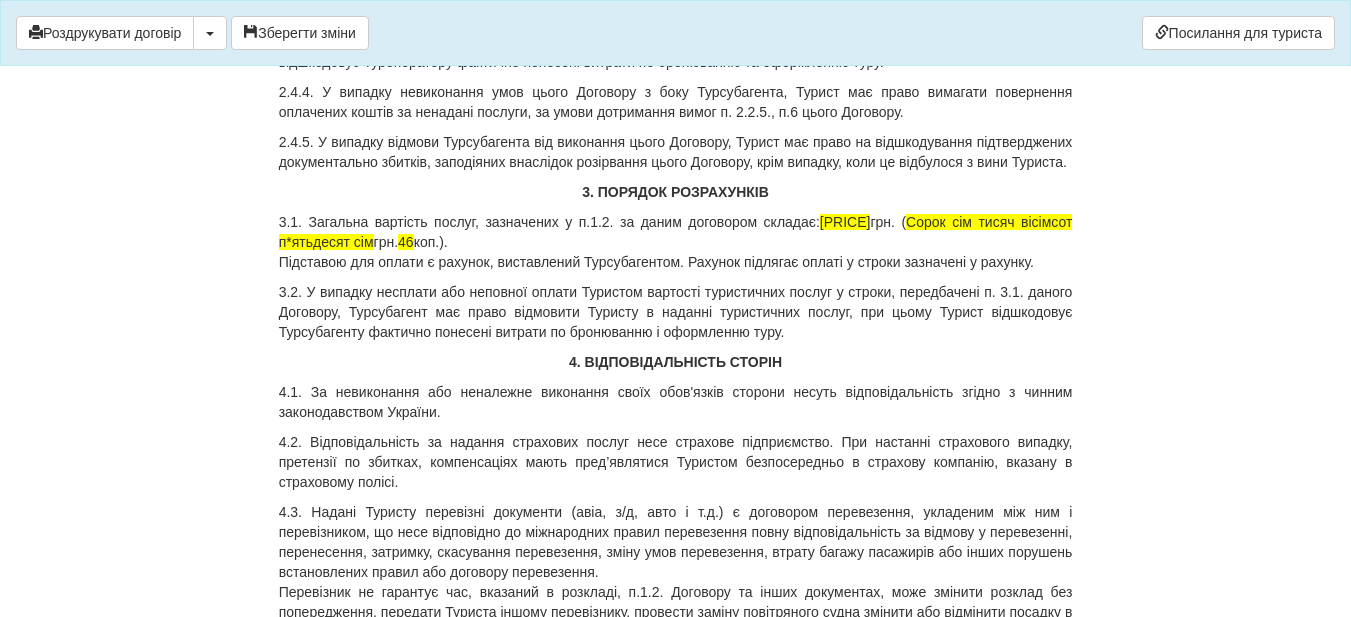 click on "3.1. Загальна вартість послуг, зазначених у п.1.2. за даним договором складає:  47 857.00  грн. ( Сорок сім тисяч вісімсот п*ятьдесят сім  грн.  46  коп.).
Підставою для оплати є рахунок, виставлений Турсубагентом. Рахунок підлягає оплаті у строки зазначені у рахунку." at bounding box center [676, 242] 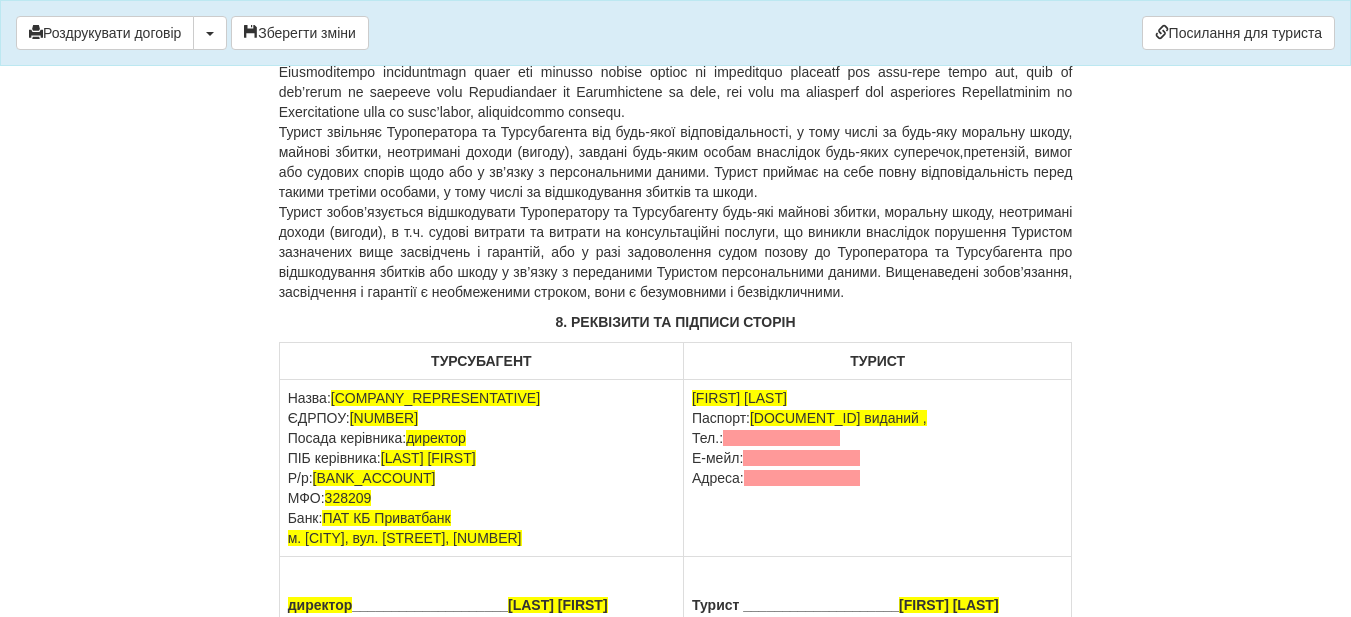 scroll, scrollTop: 5868, scrollLeft: 0, axis: vertical 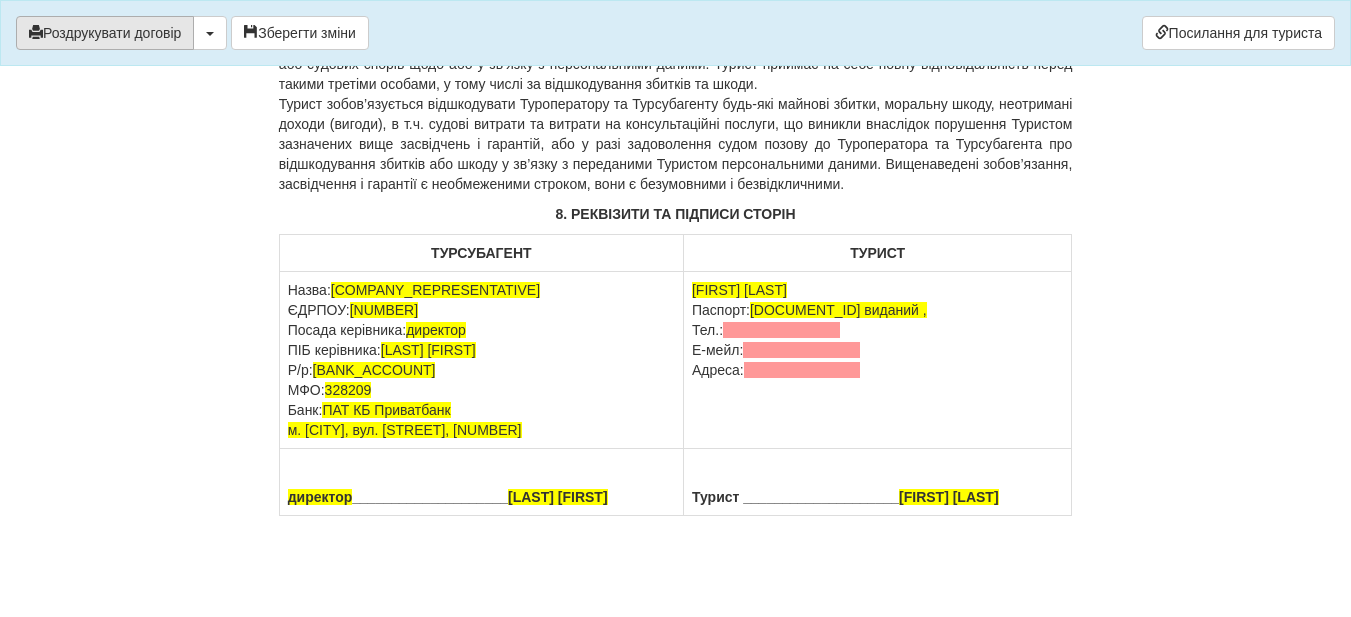 click on "Роздрукувати договір" at bounding box center (105, 33) 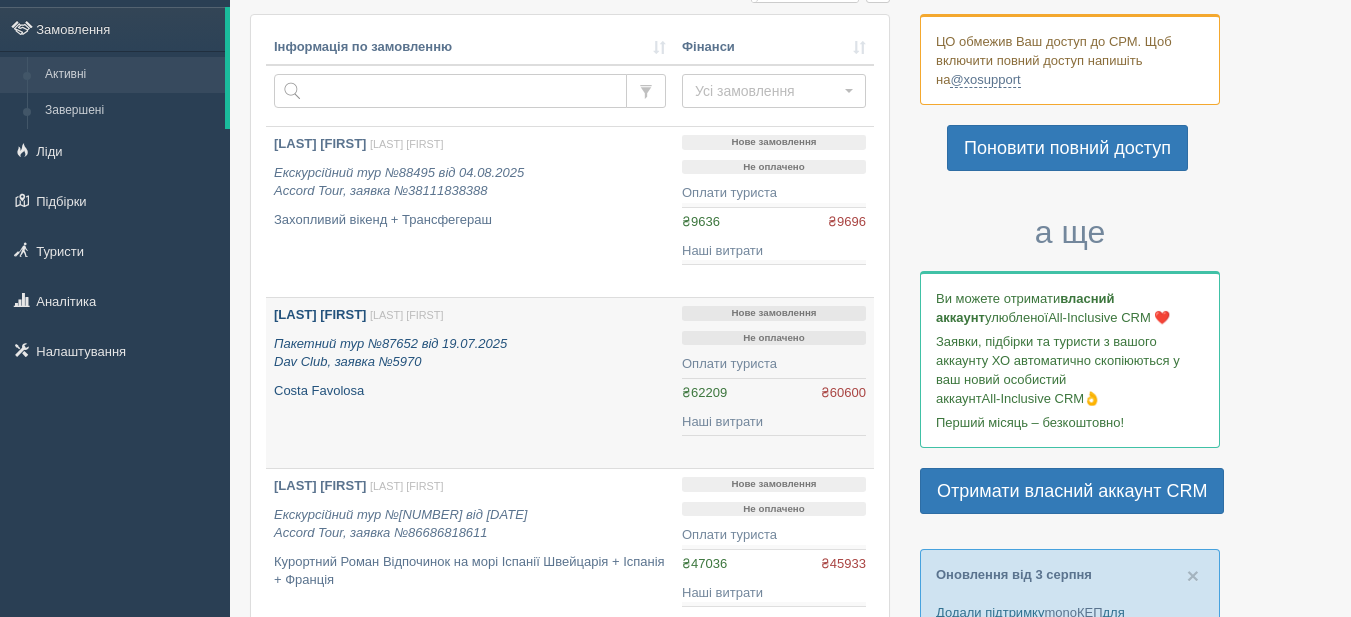 scroll, scrollTop: 100, scrollLeft: 0, axis: vertical 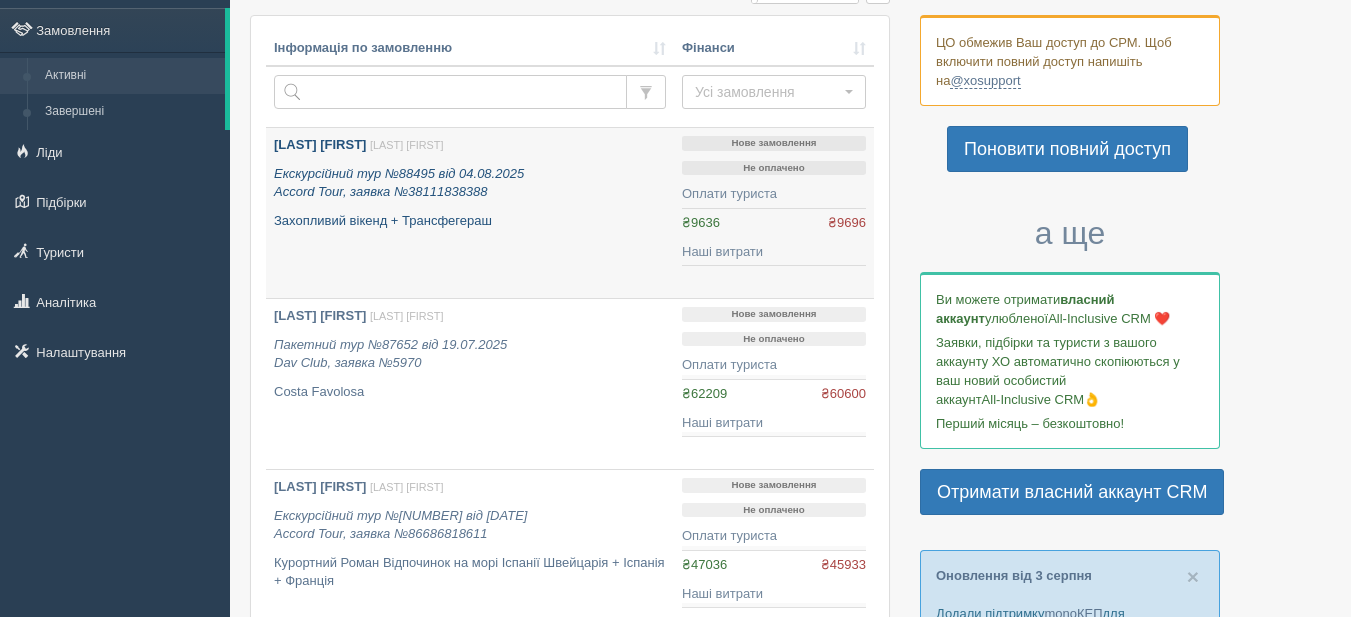 click on "[LAST] [FIRST]
/ [LAST] [FIRST]
Екскурсійний тур №[NUMBER] від [DATE]
Accord Tour, заявка №[NUMBER]
Захопливий вікенд + Трансфегераш" at bounding box center [470, 183] 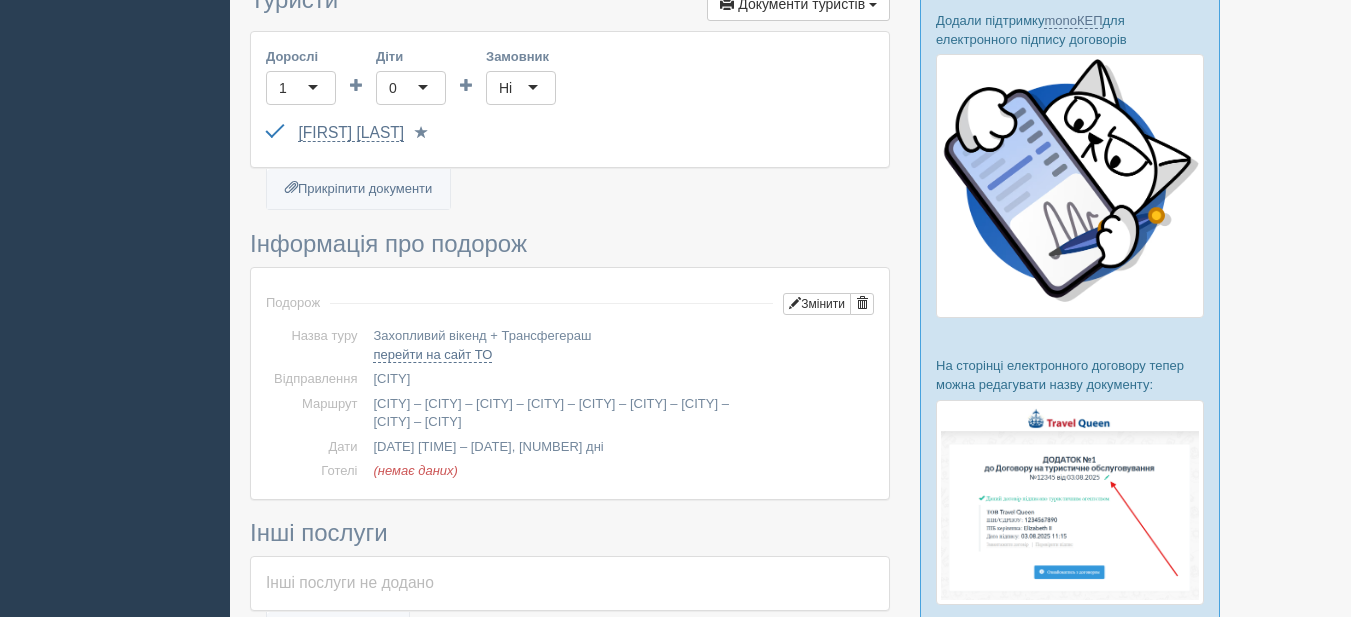 scroll, scrollTop: 700, scrollLeft: 0, axis: vertical 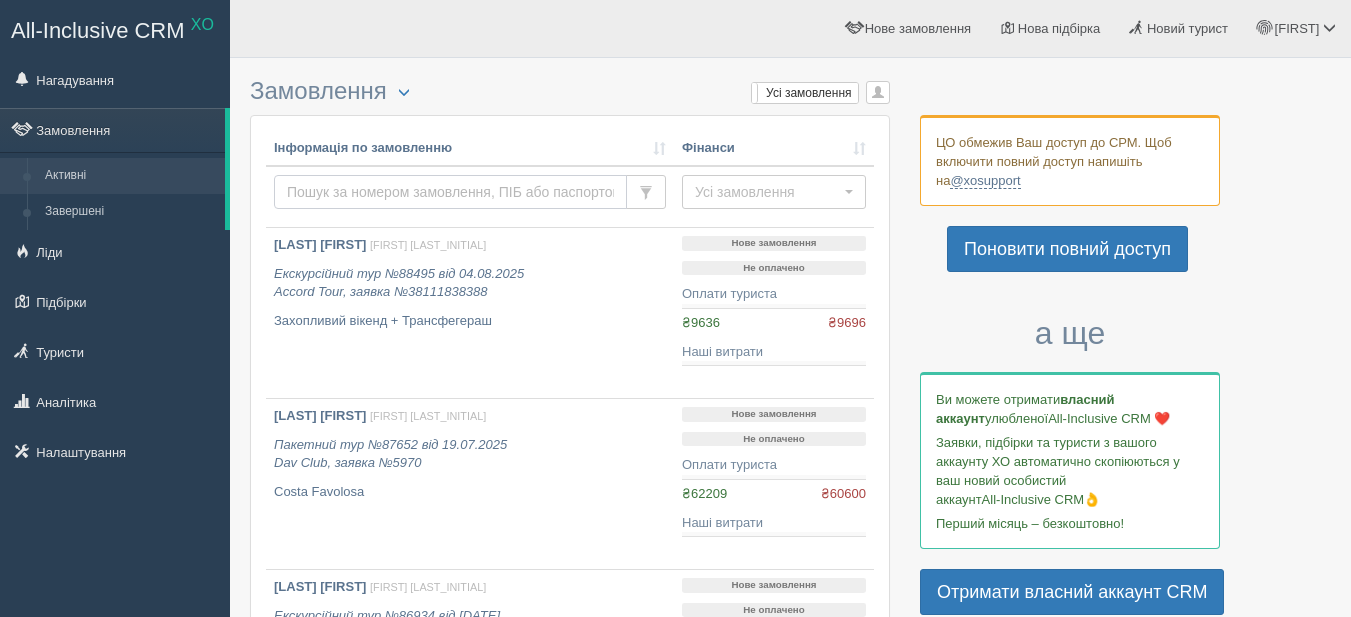 click at bounding box center (450, 192) 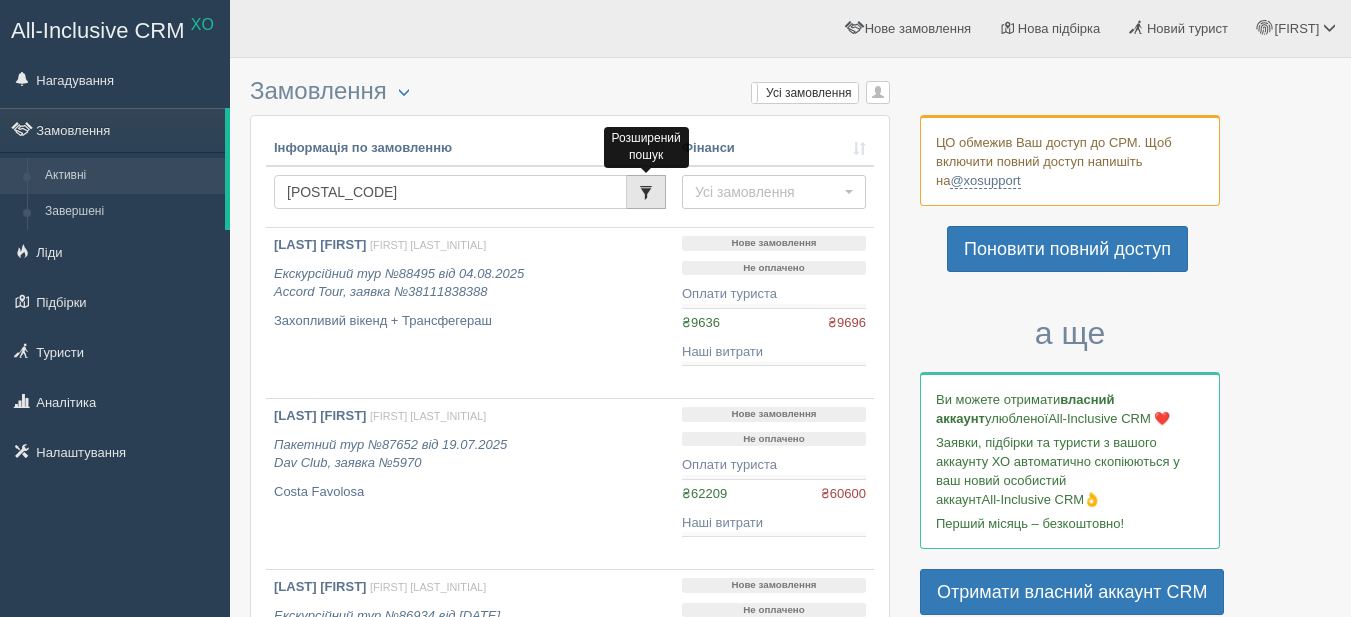 type on "[POSTAL_CODE]" 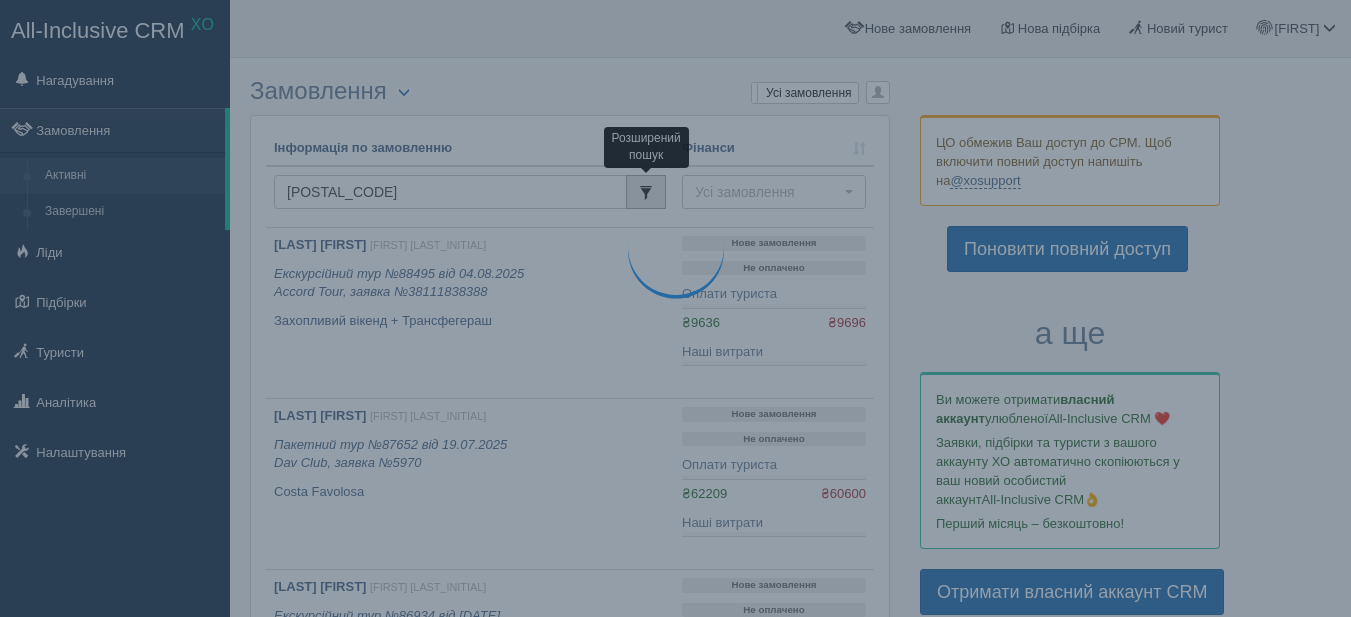 click on "All-Inclusive CRM
XO
Нагадування
Замовлення
Активні" at bounding box center (675, 308) 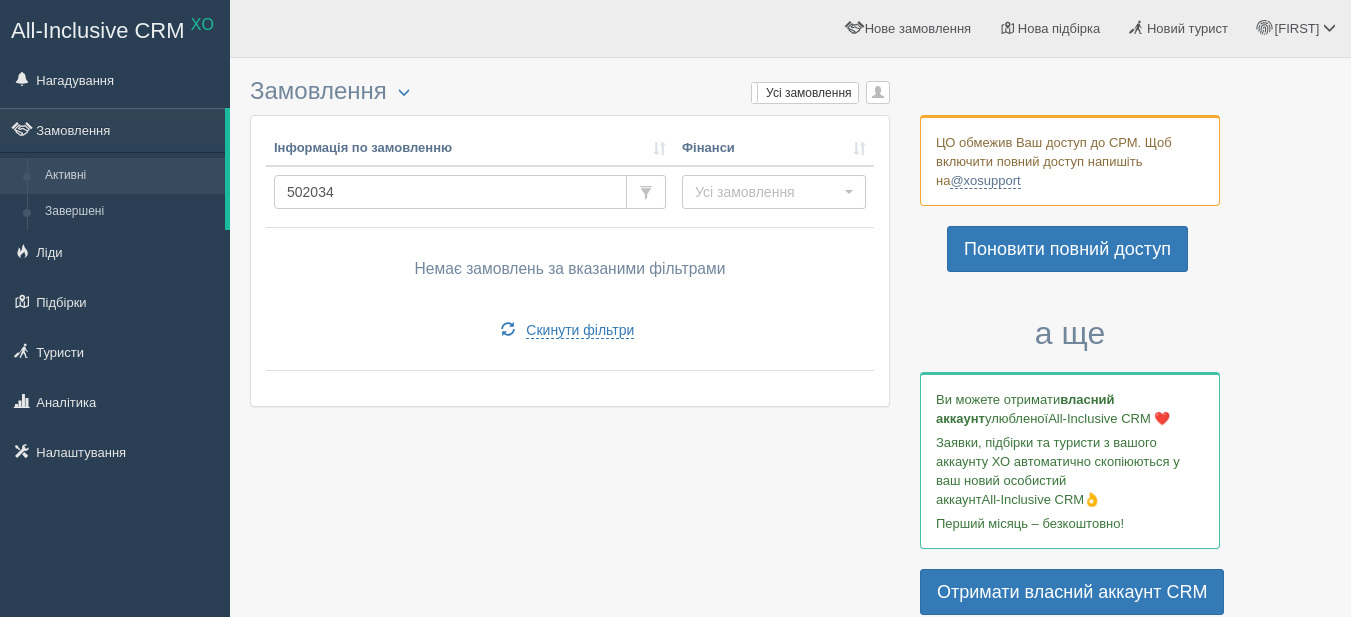 scroll, scrollTop: 0, scrollLeft: 0, axis: both 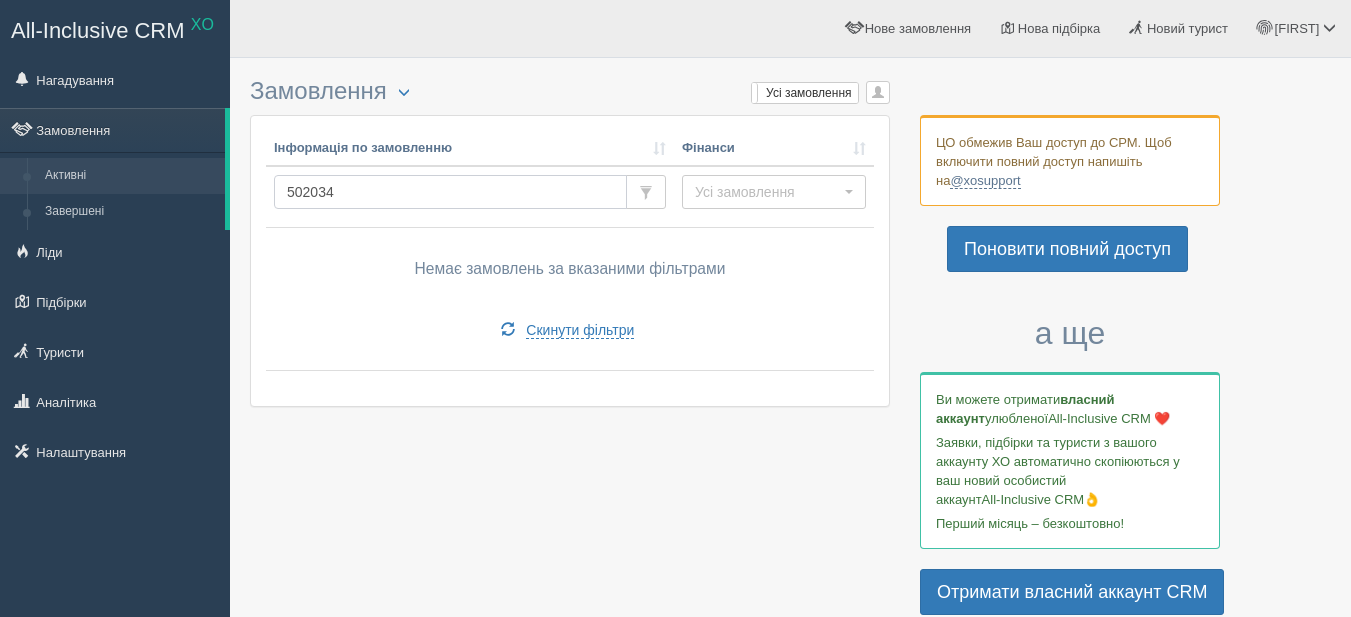 click on "502034" at bounding box center [450, 192] 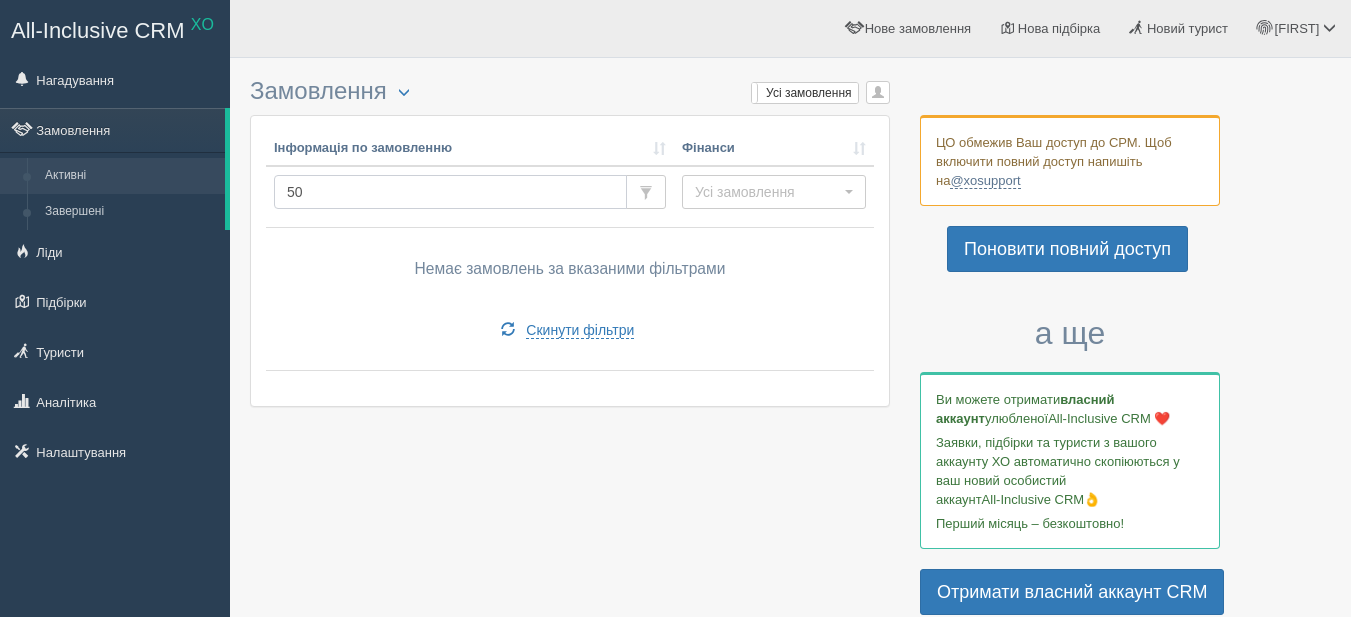 type on "5" 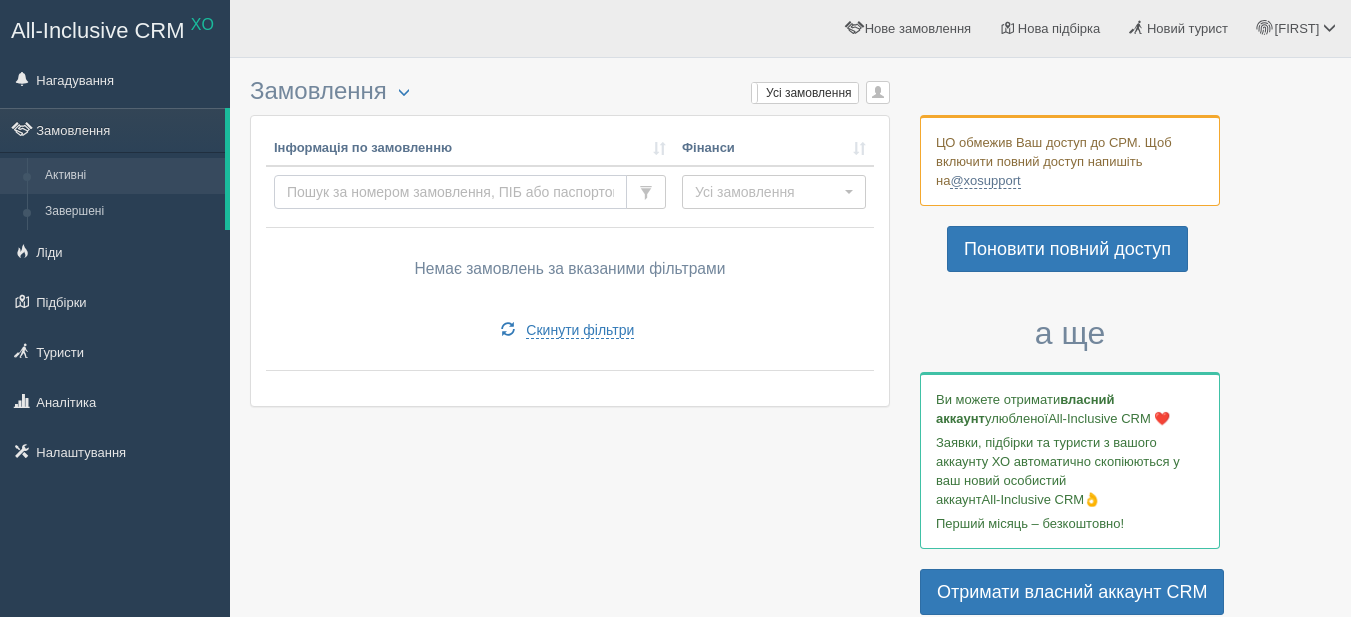 type 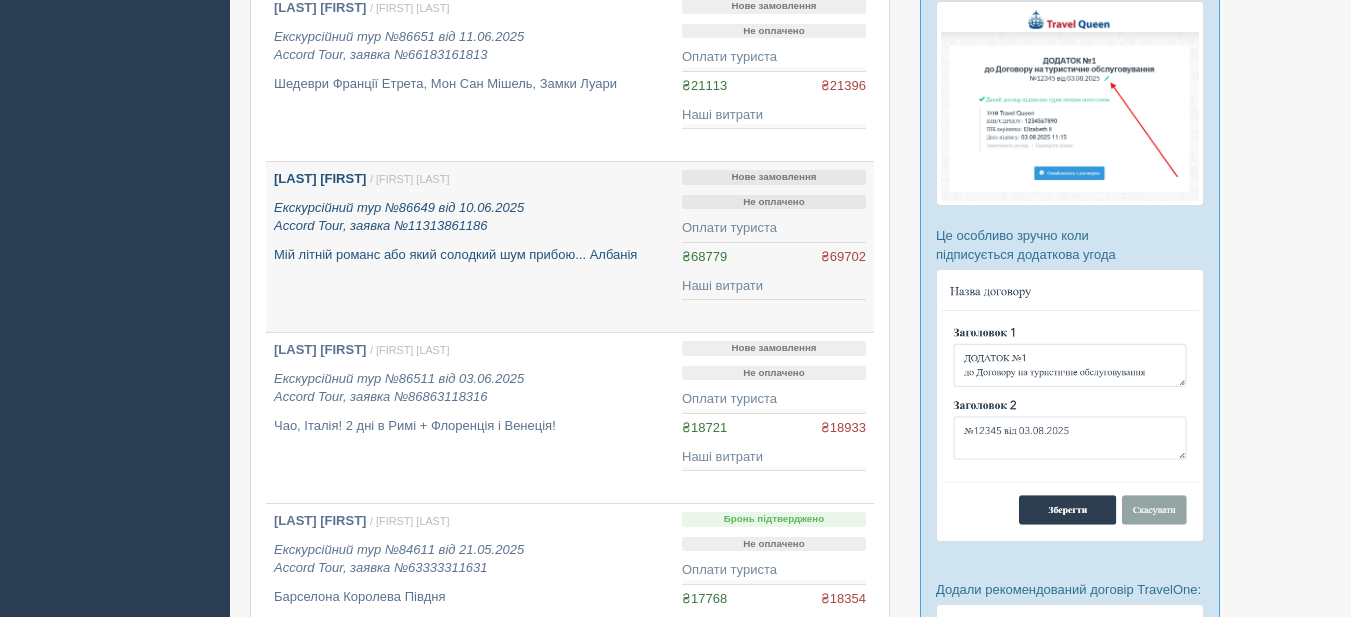 scroll, scrollTop: 1100, scrollLeft: 0, axis: vertical 